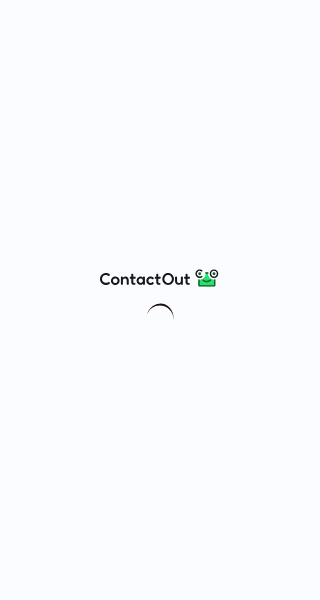 scroll, scrollTop: 0, scrollLeft: 0, axis: both 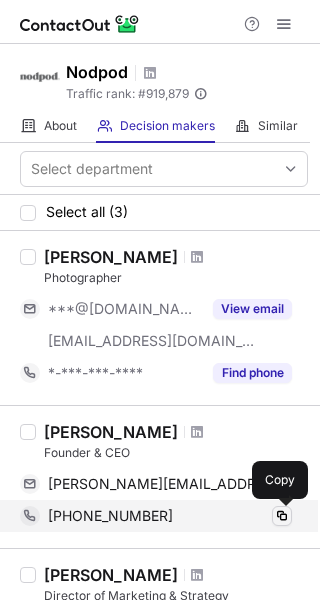 click at bounding box center [282, 516] 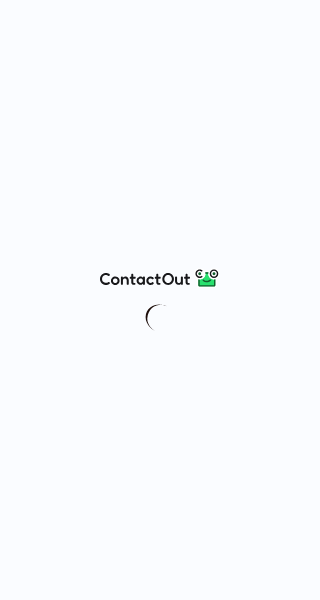 scroll, scrollTop: 0, scrollLeft: 0, axis: both 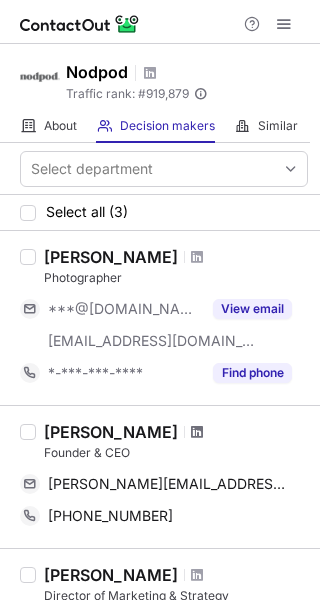 click at bounding box center (197, 432) 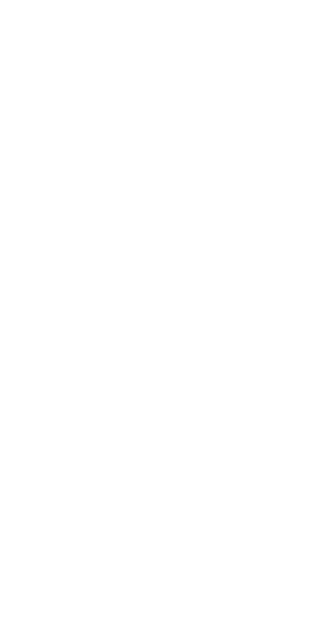 scroll, scrollTop: 0, scrollLeft: 0, axis: both 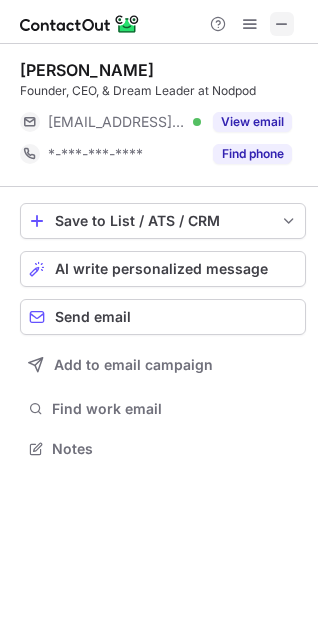 click at bounding box center [282, 24] 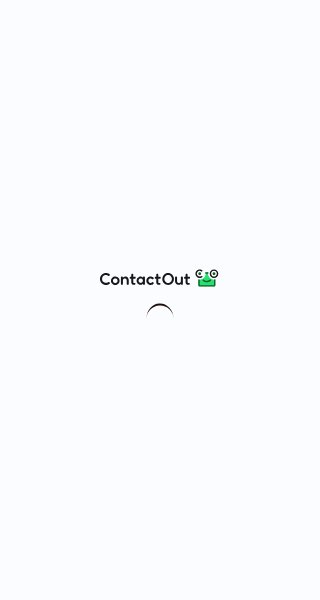 scroll, scrollTop: 0, scrollLeft: 0, axis: both 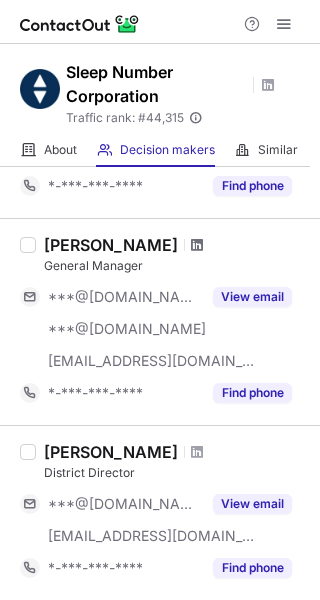 click at bounding box center (197, 245) 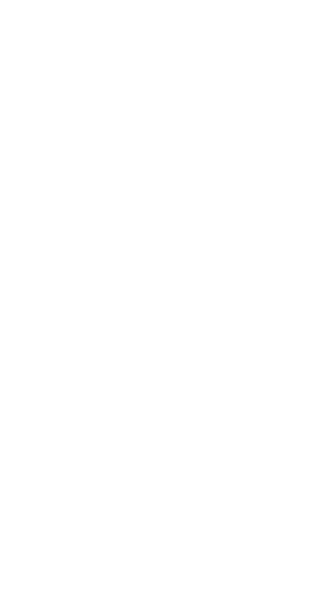 scroll, scrollTop: 0, scrollLeft: 0, axis: both 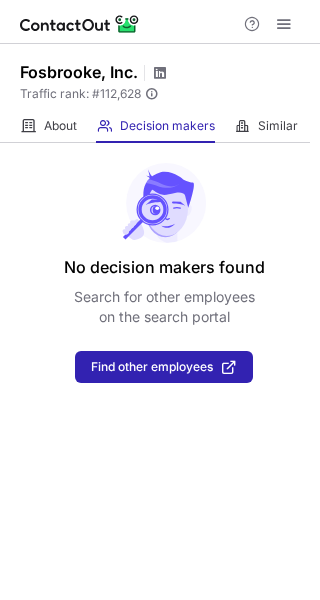click at bounding box center (160, 73) 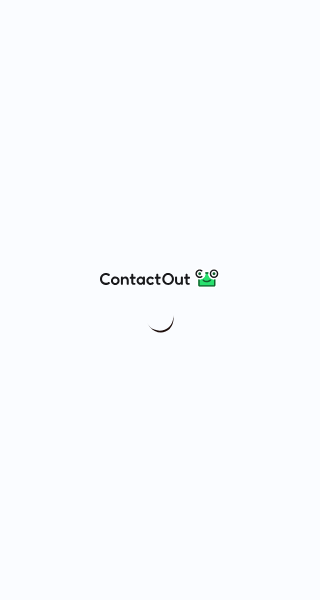 scroll, scrollTop: 0, scrollLeft: 0, axis: both 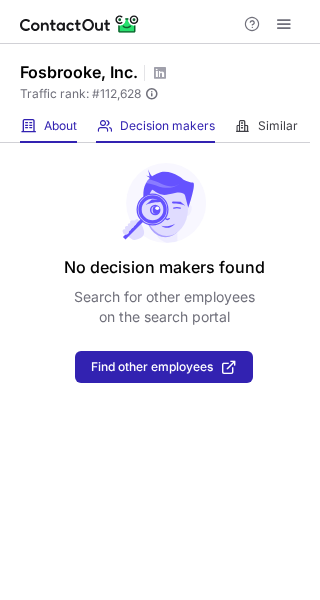 click on "About About Company" at bounding box center (48, 126) 